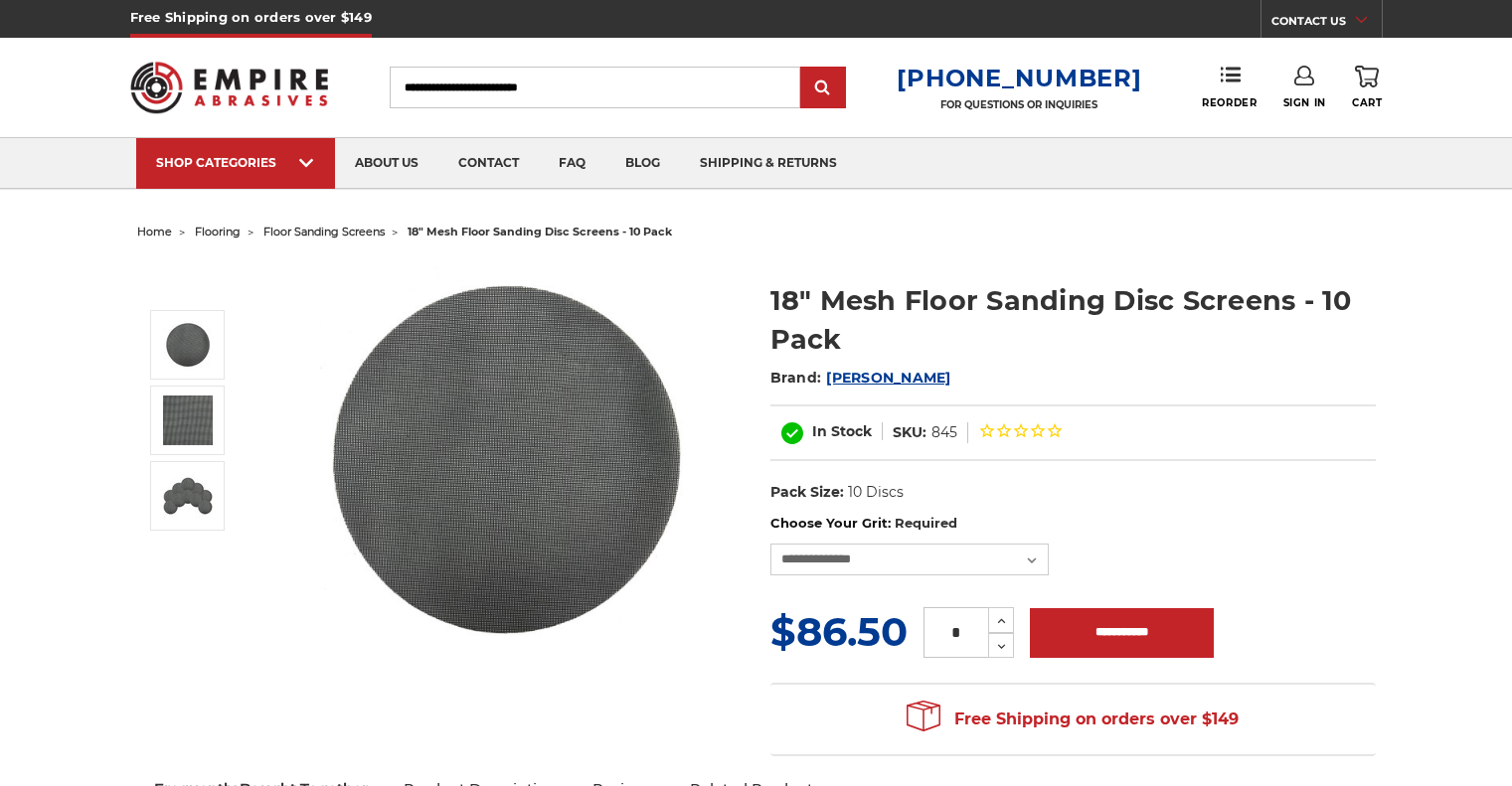 scroll, scrollTop: 129, scrollLeft: 0, axis: vertical 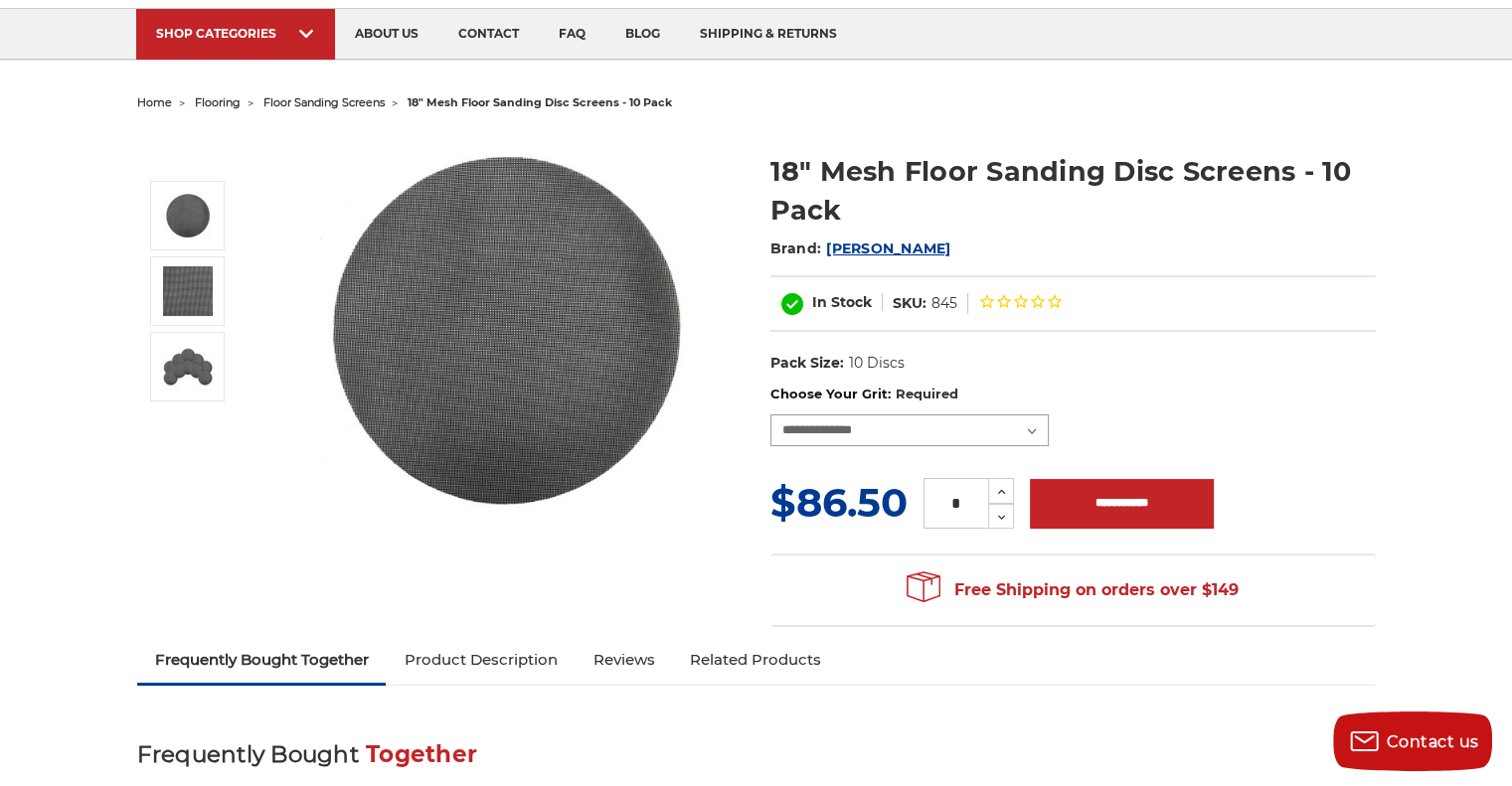 click on "**********" at bounding box center [910, 430] 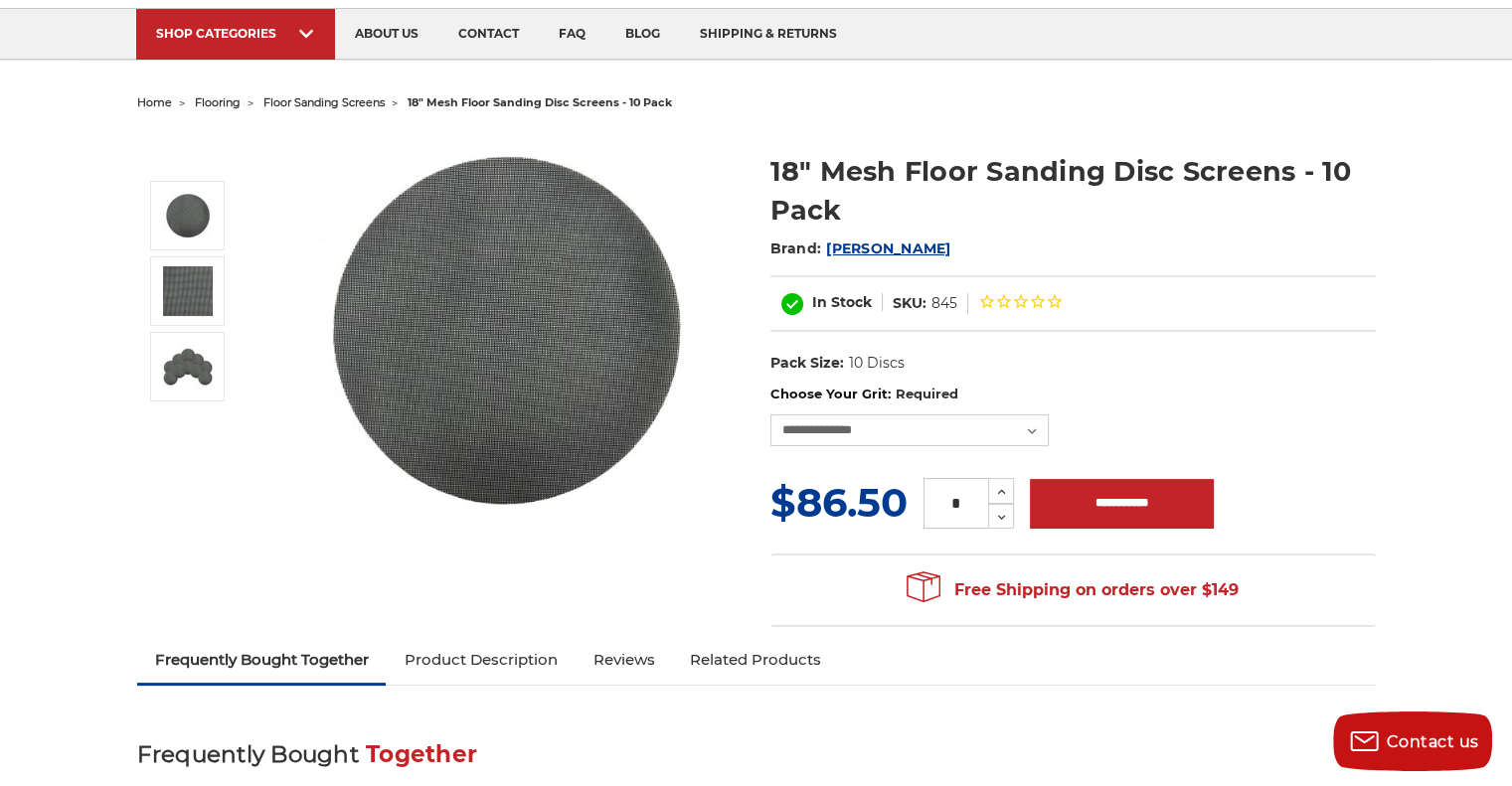 click on "Brand:   [PERSON_NAME]" at bounding box center (1073, 248) 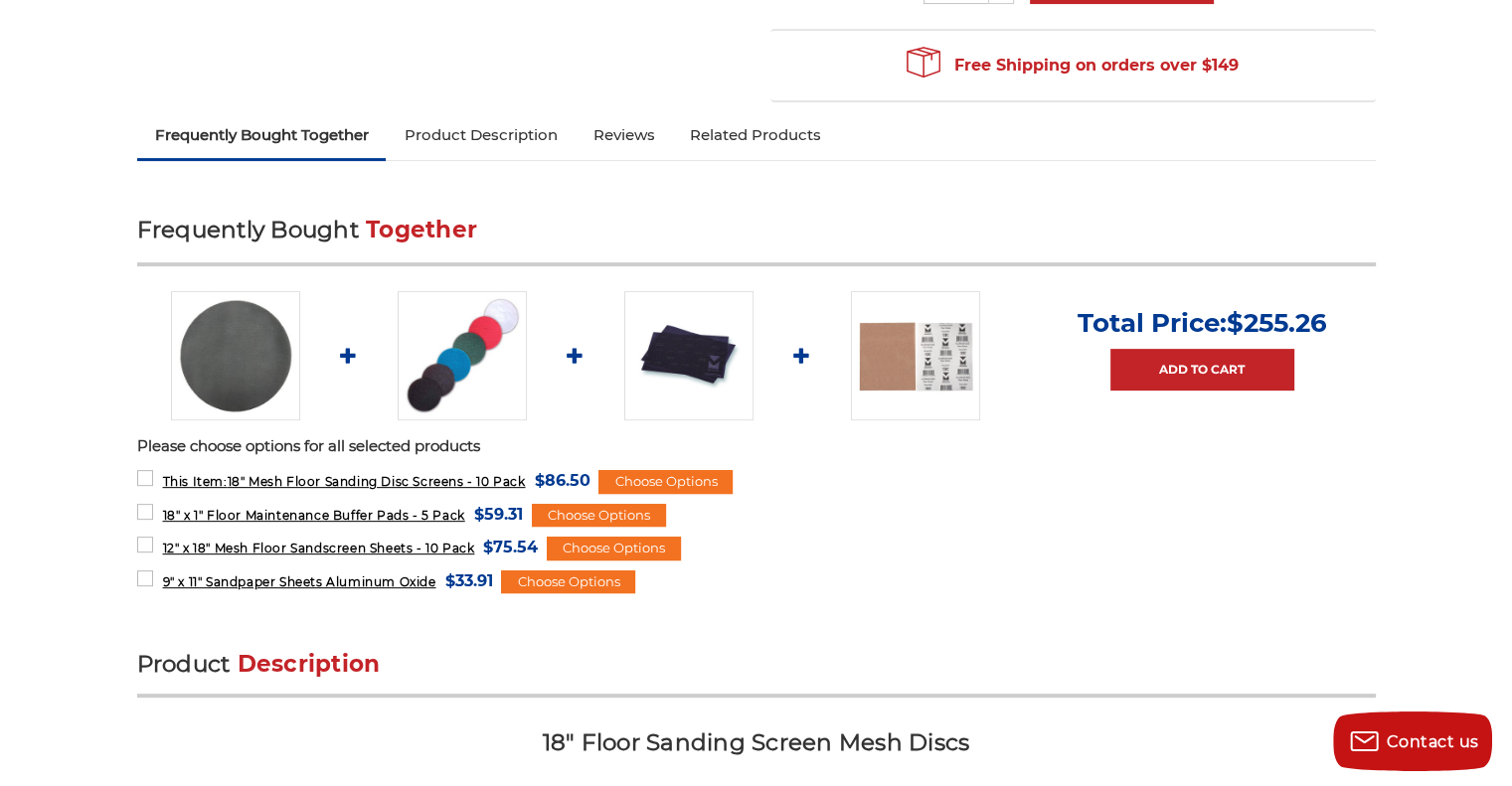 scroll, scrollTop: 655, scrollLeft: 0, axis: vertical 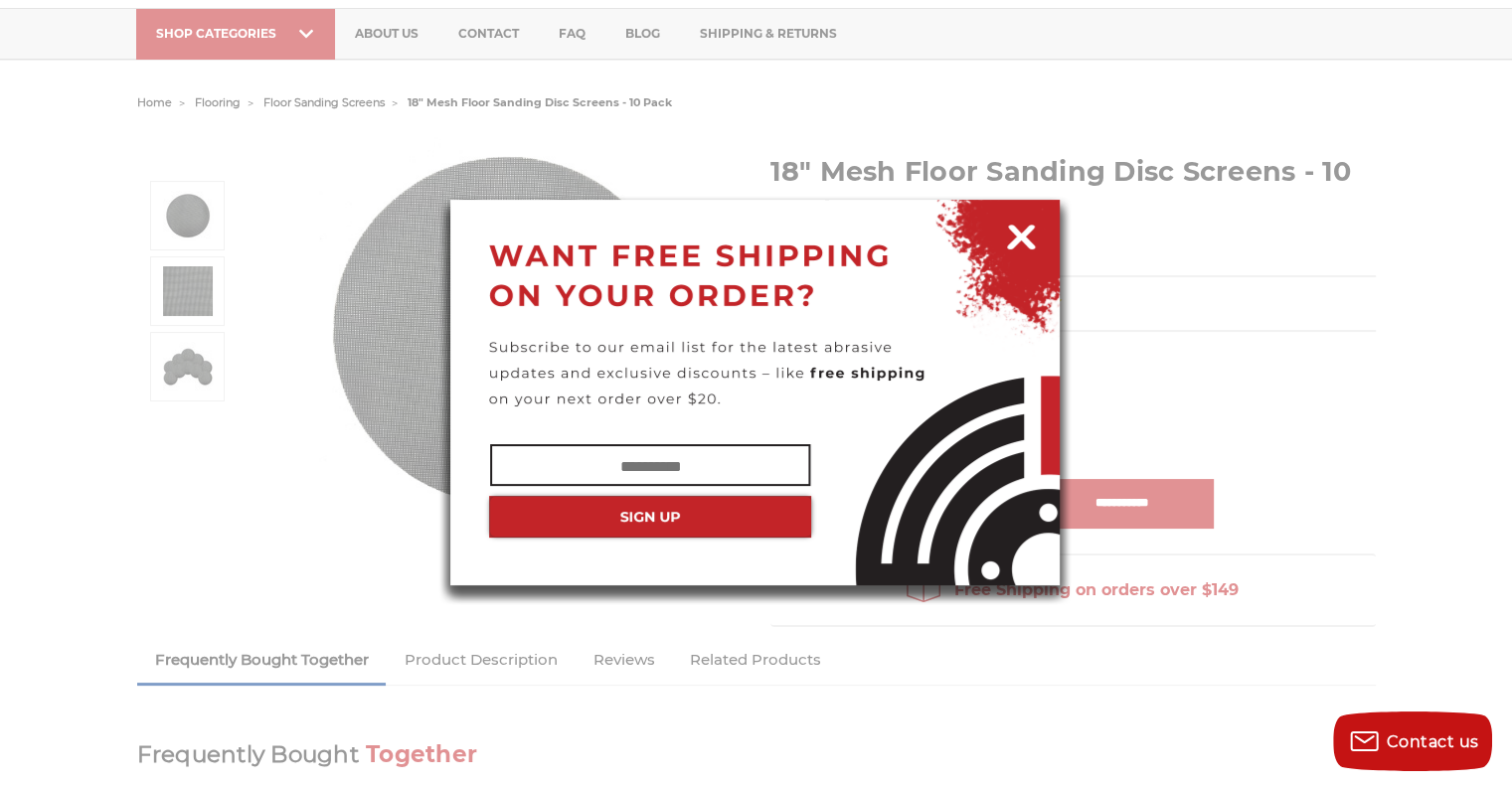 click at bounding box center (1021, 234) 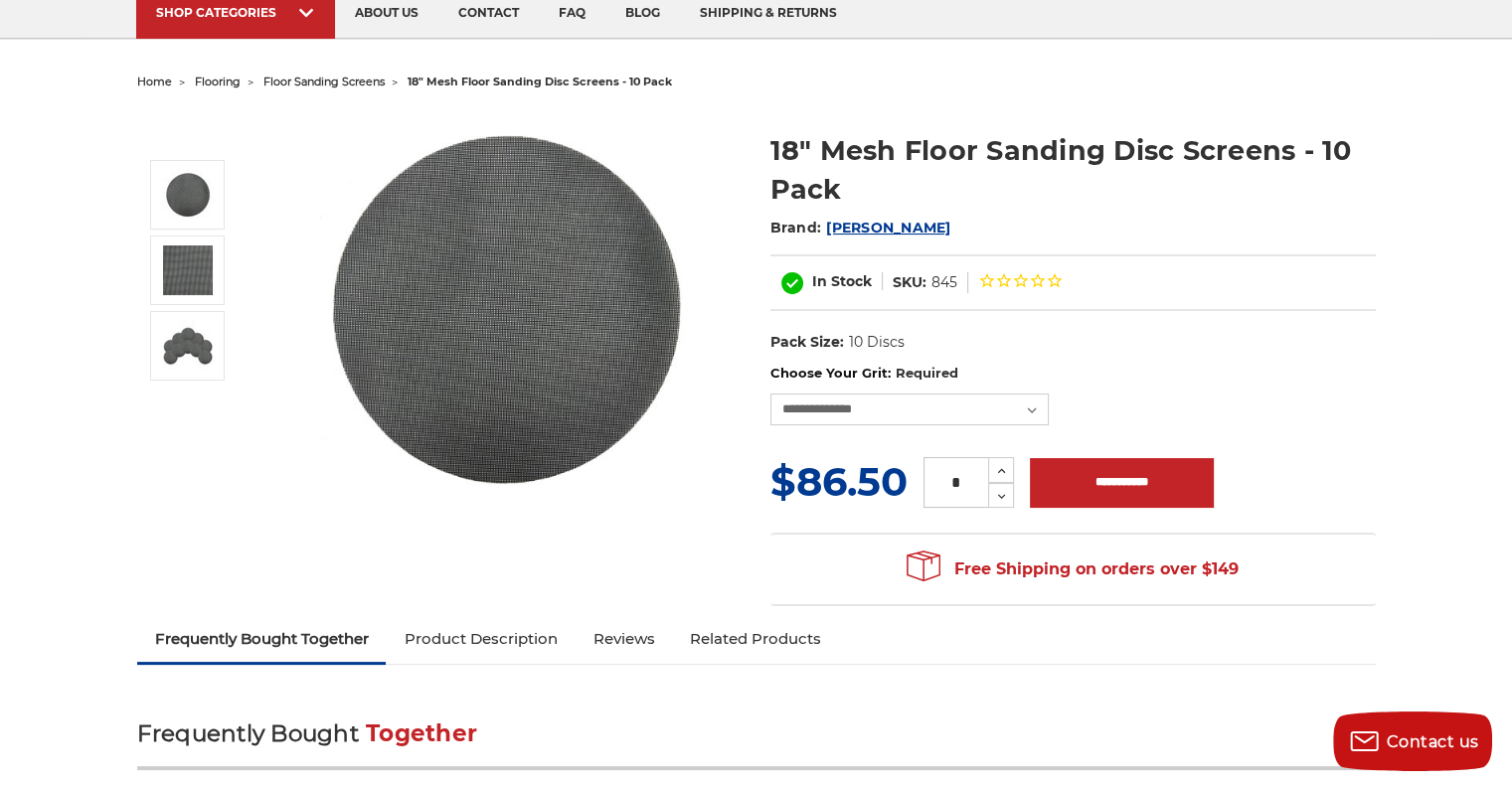 scroll, scrollTop: 0, scrollLeft: 0, axis: both 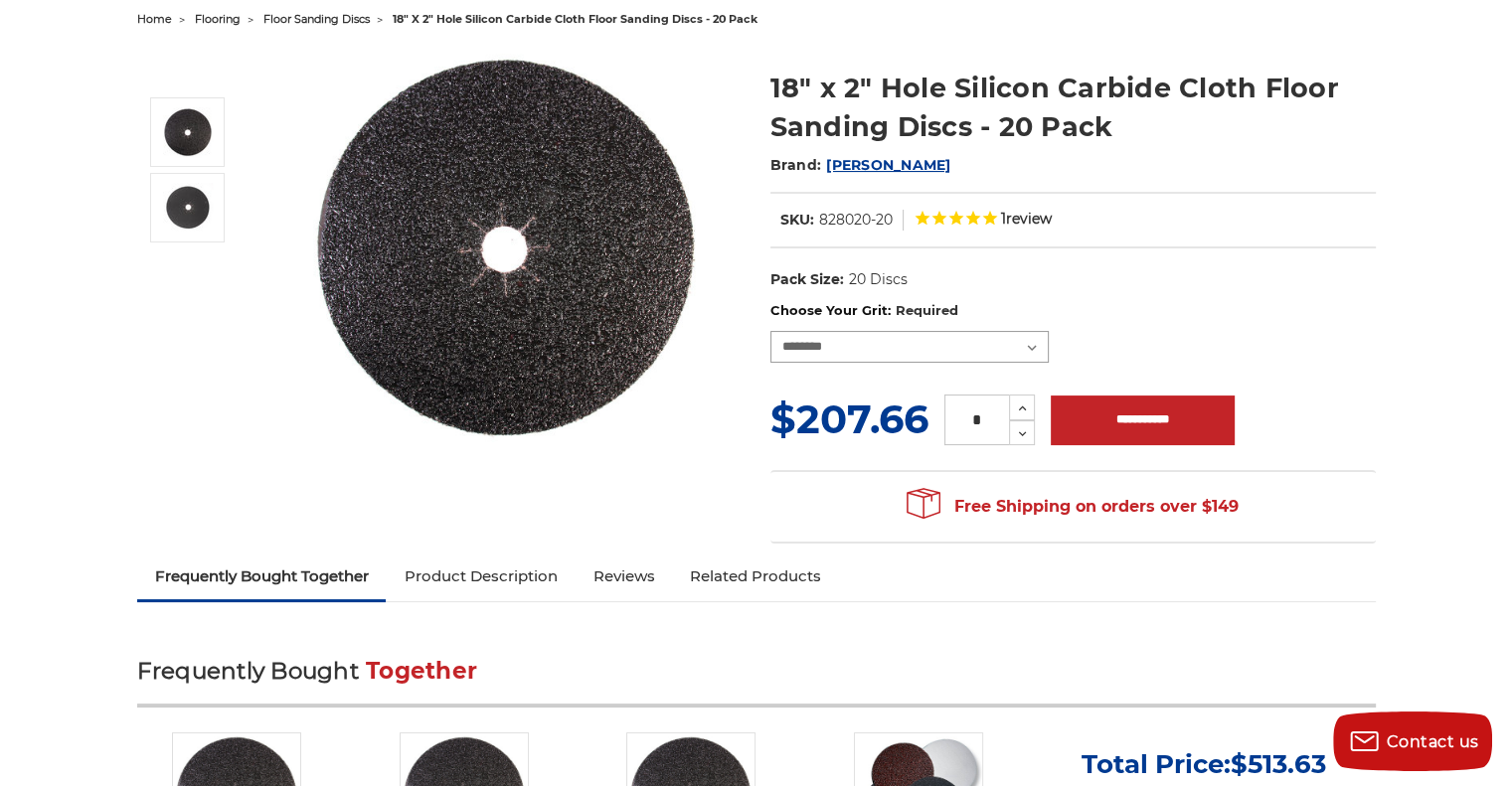 click on "**********" at bounding box center [910, 347] 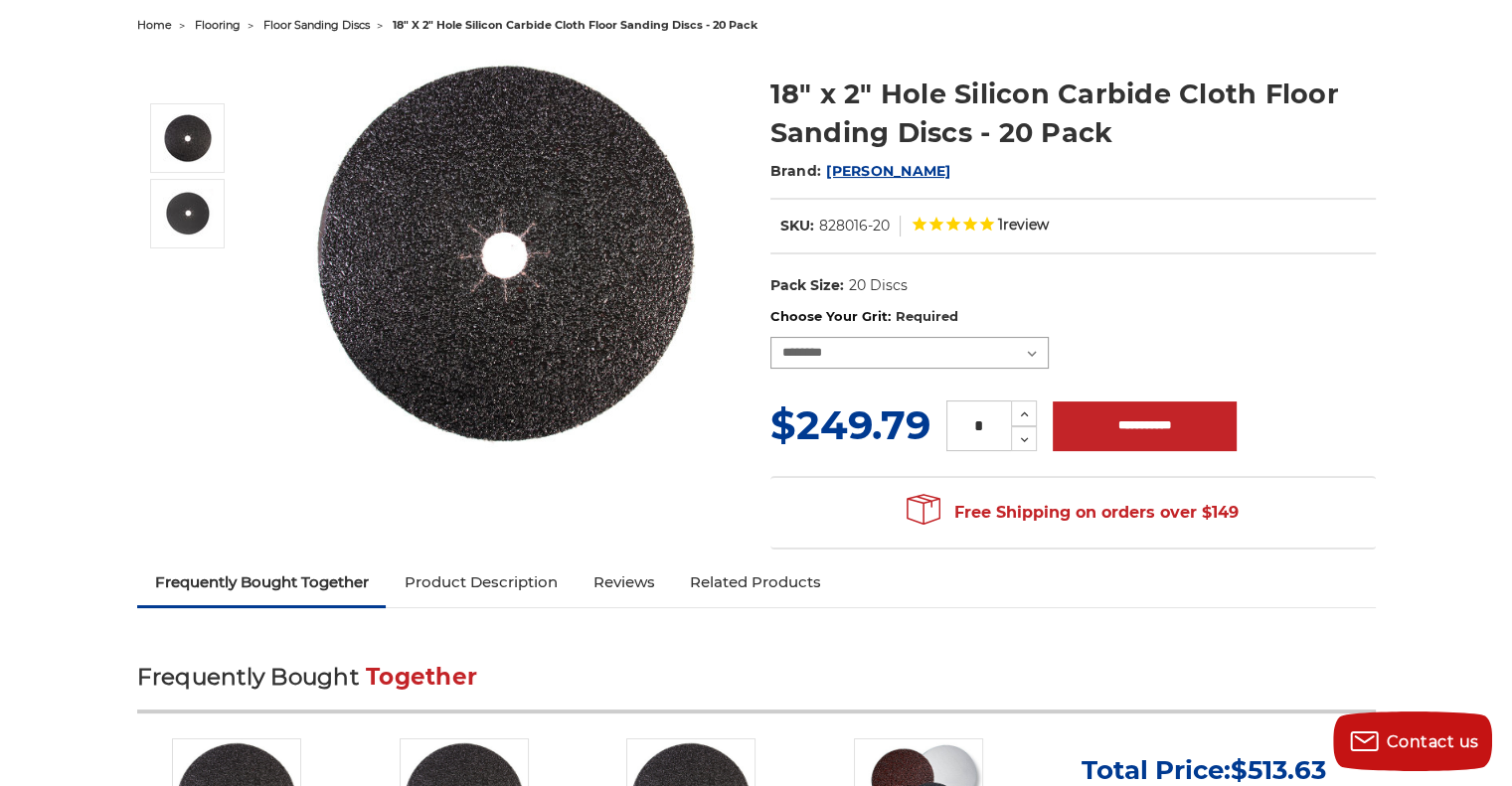 scroll, scrollTop: 224, scrollLeft: 0, axis: vertical 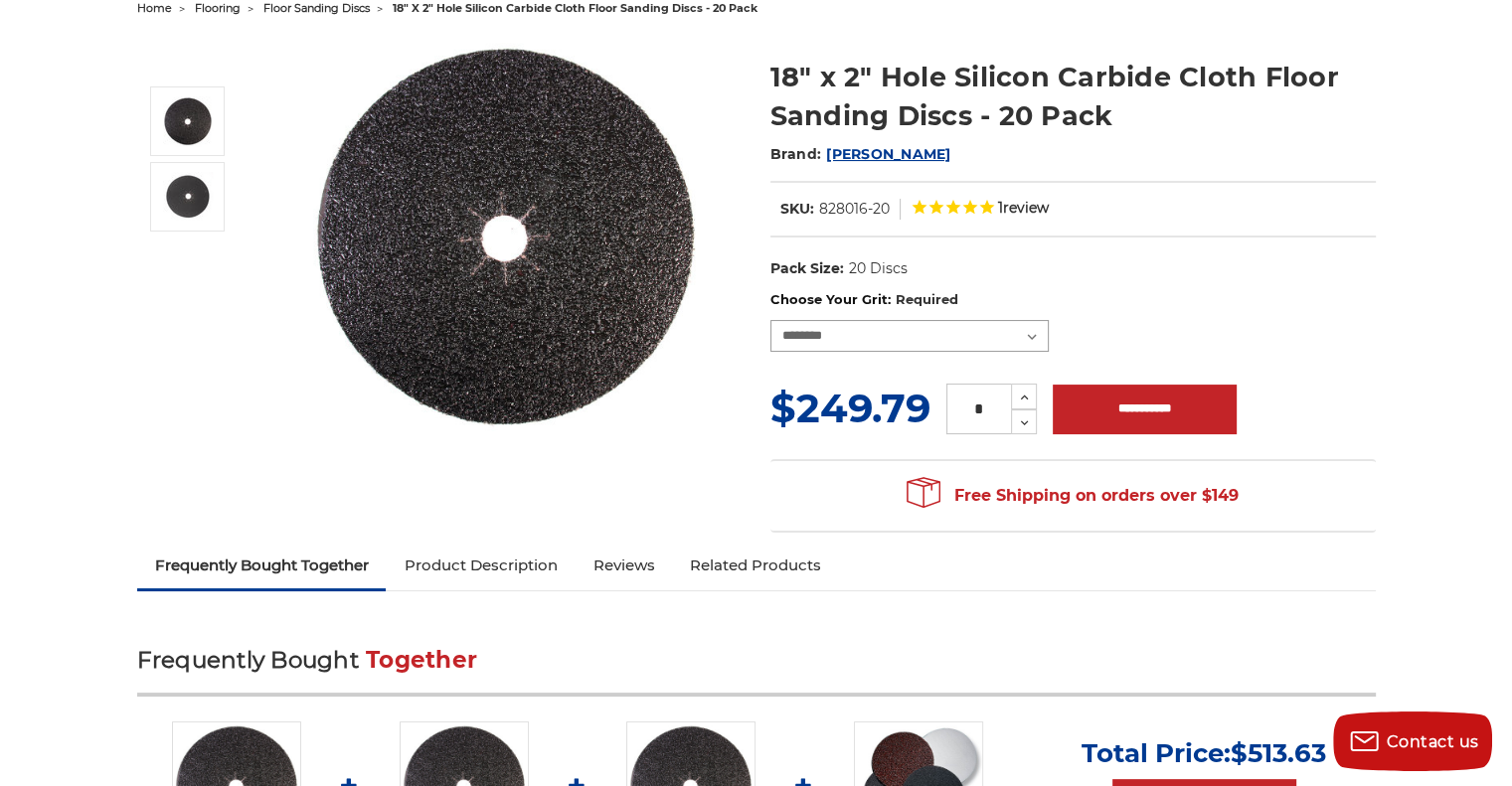 click on "**********" at bounding box center [910, 336] 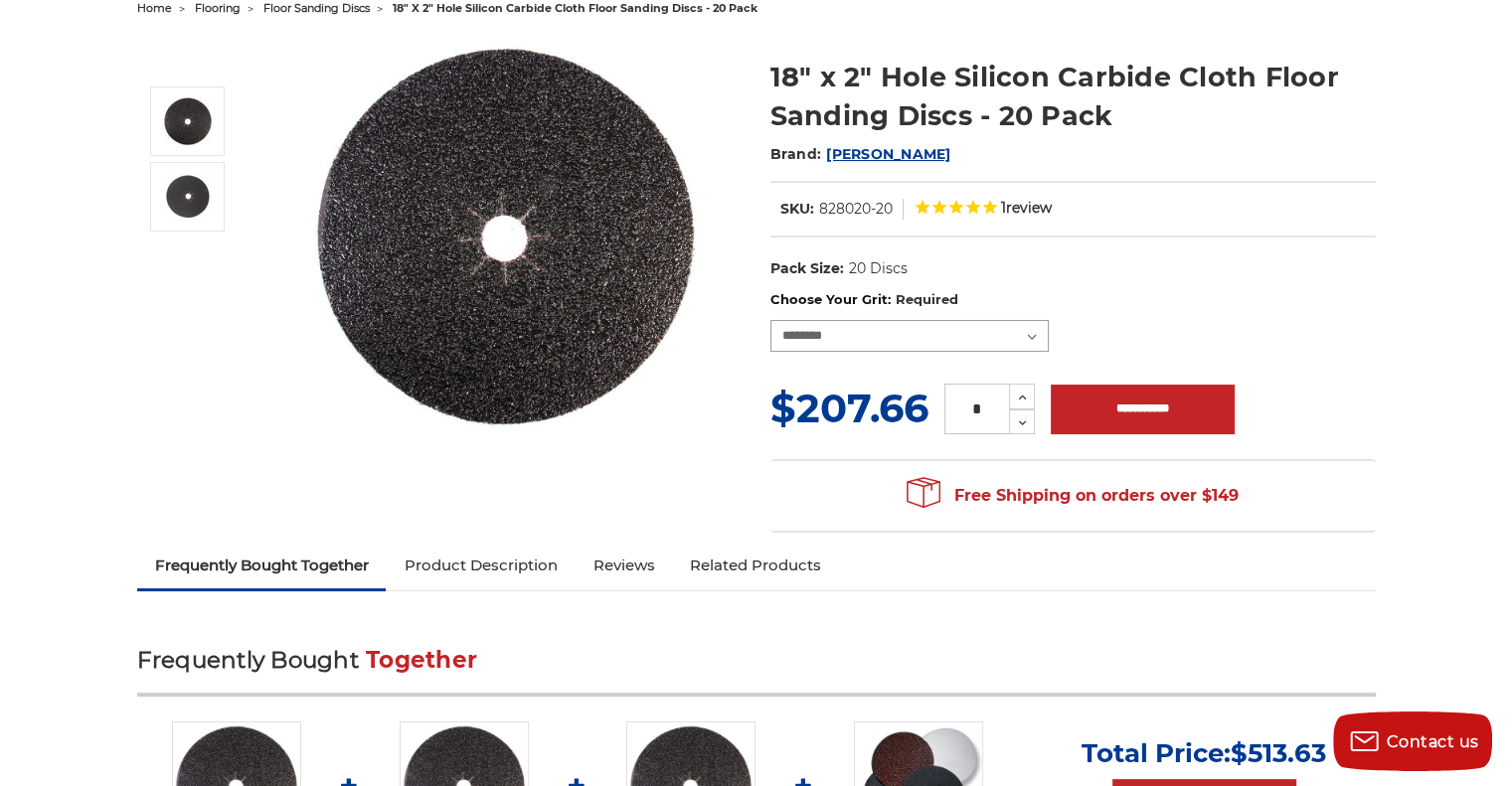 click on "**********" at bounding box center [910, 336] 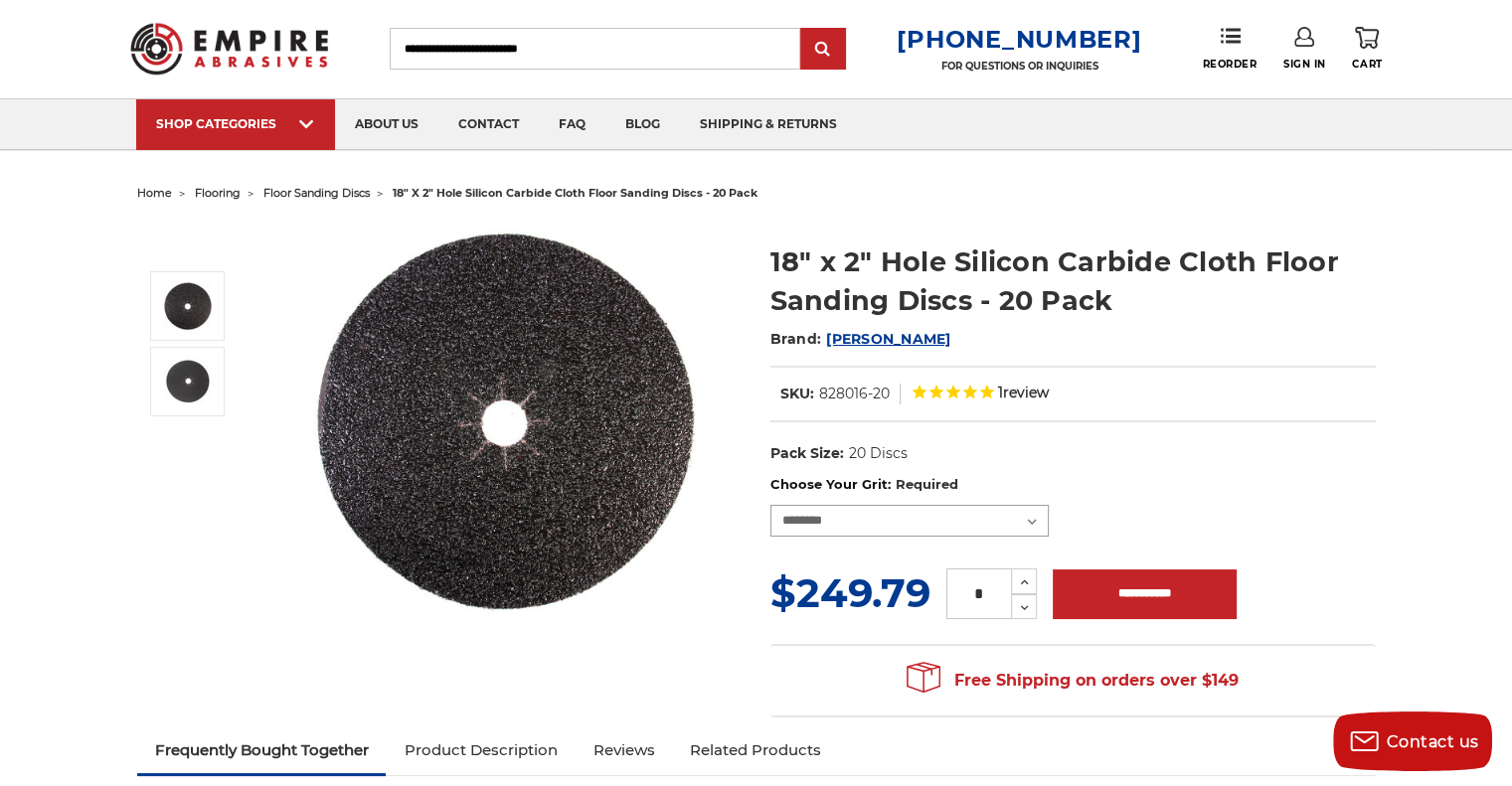scroll, scrollTop: 32, scrollLeft: 0, axis: vertical 